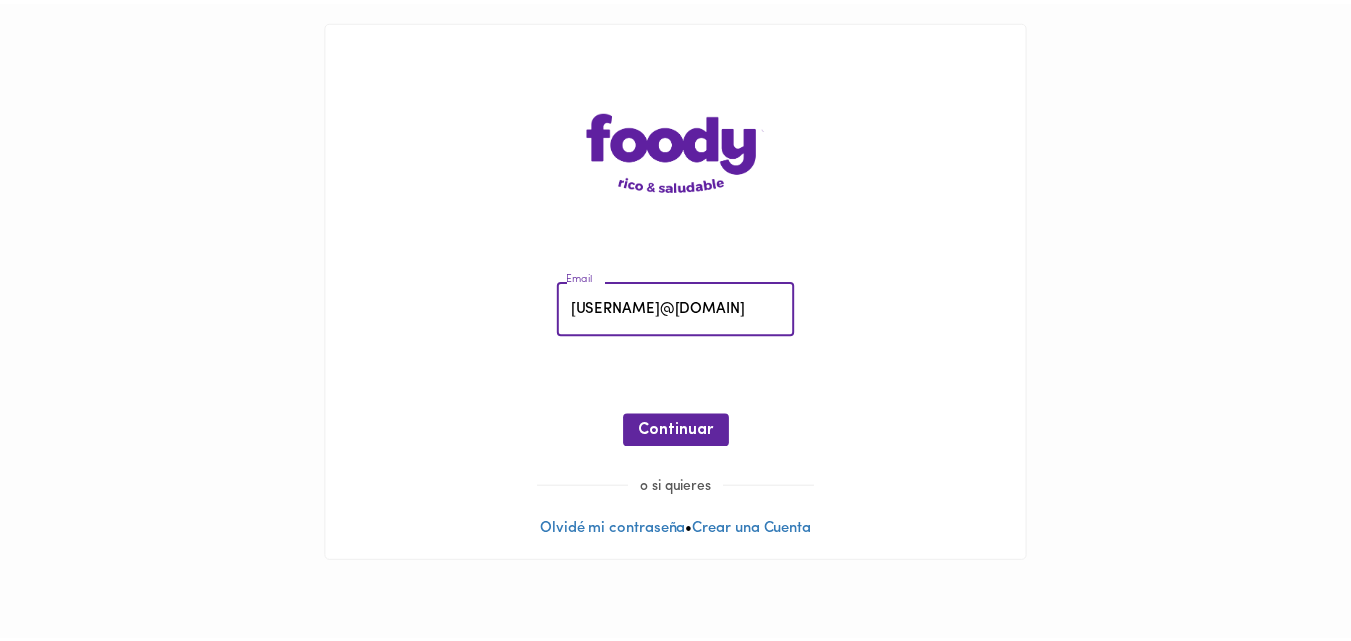 scroll, scrollTop: 0, scrollLeft: 0, axis: both 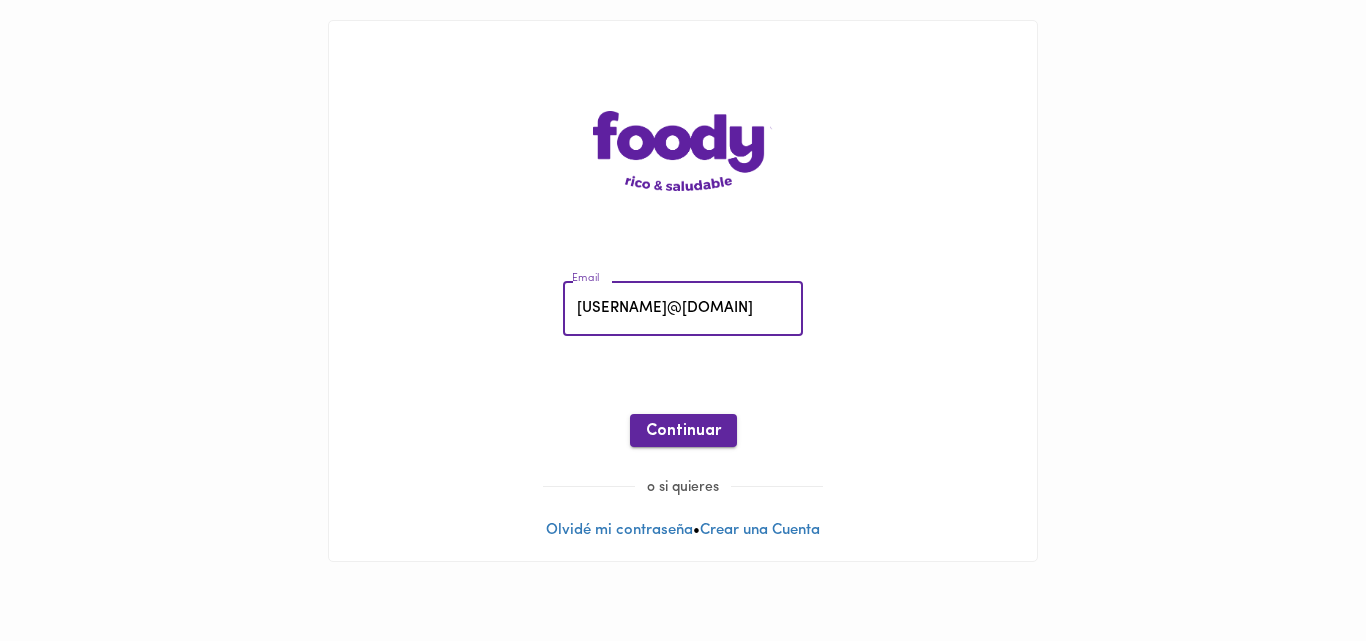 click on "Continuar" at bounding box center [683, 431] 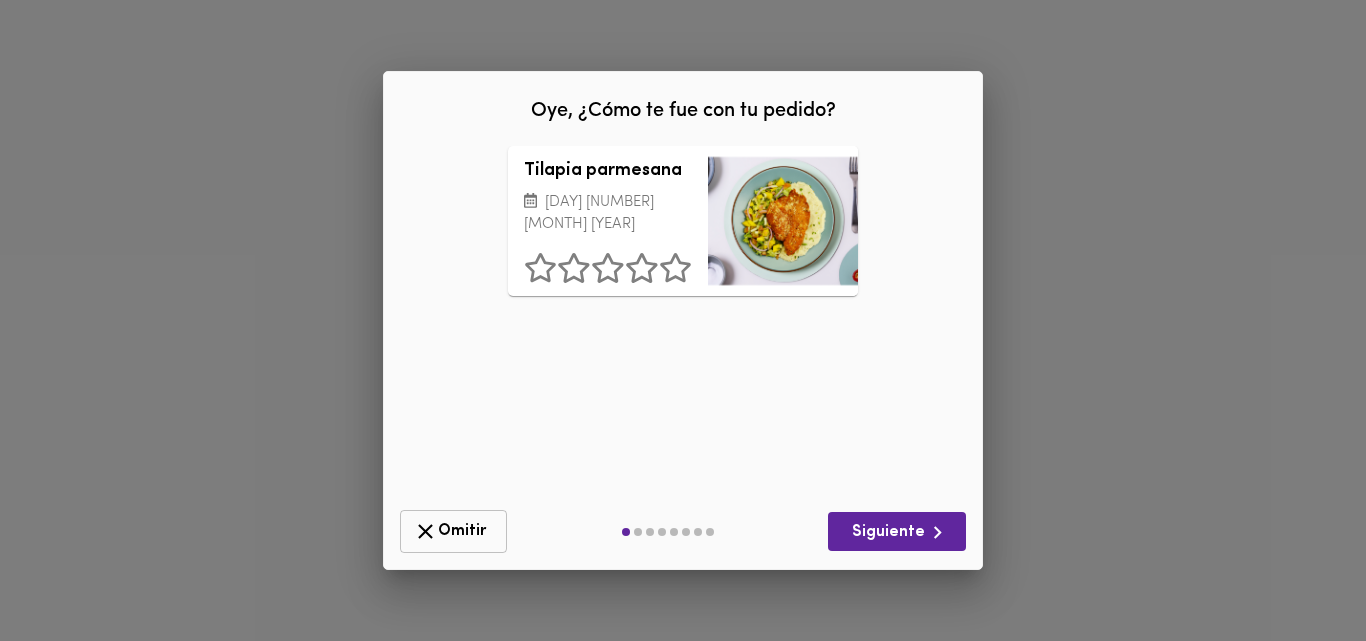 click on "Omitir" at bounding box center [453, 531] 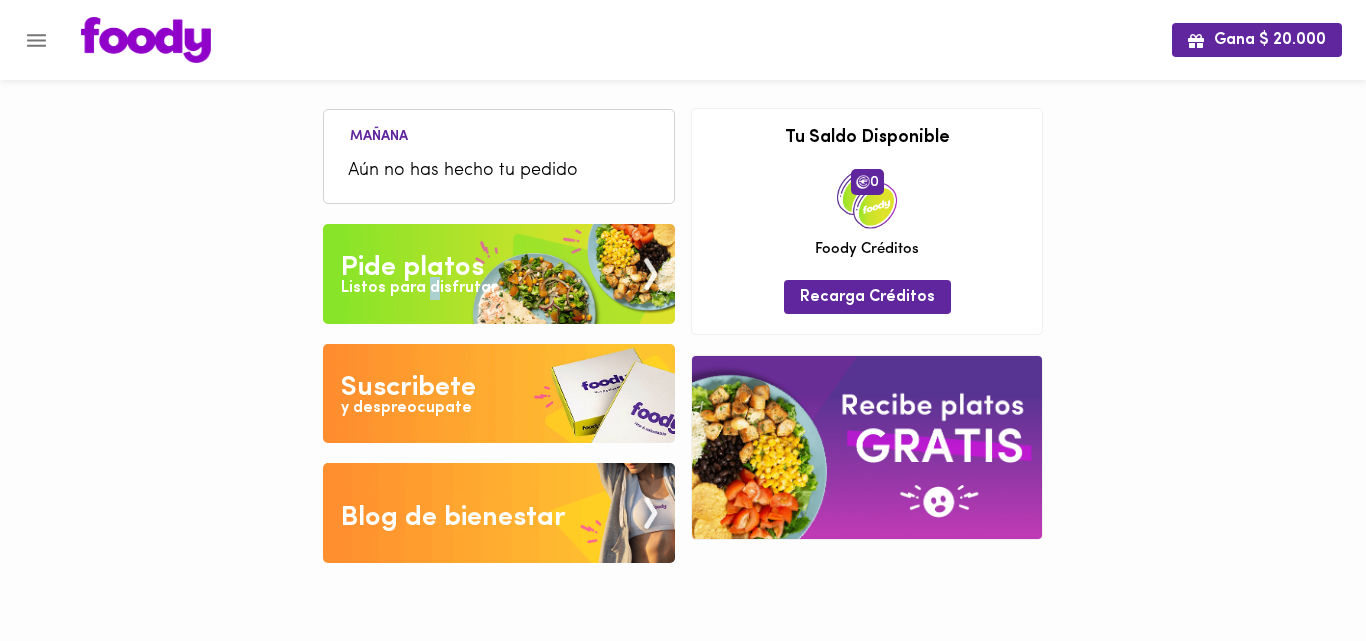 click on "Listos para disfrutar" at bounding box center (419, 288) 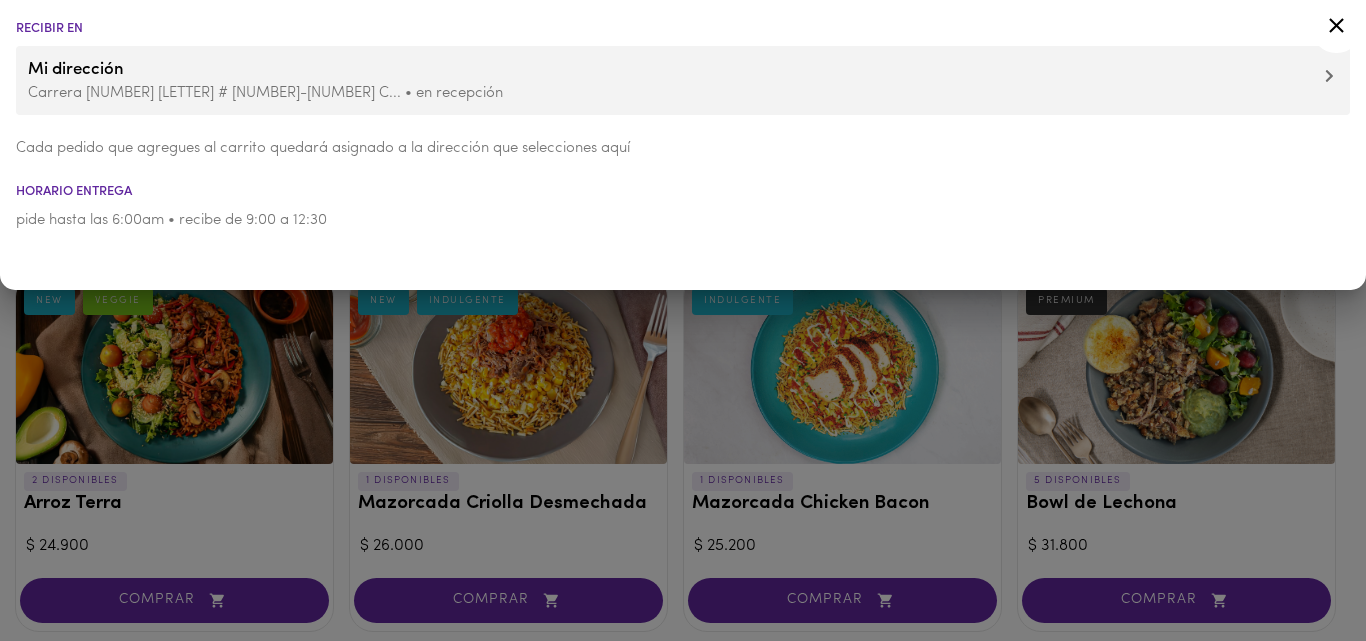 click at bounding box center (683, 320) 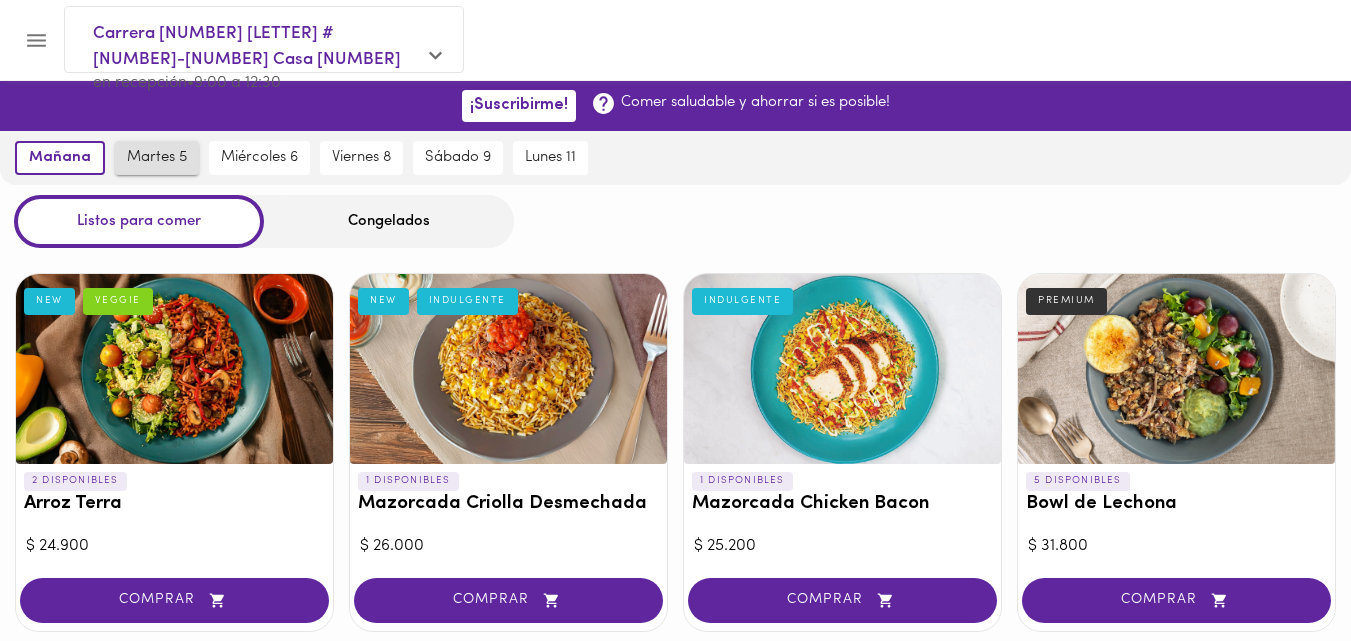click on "martes 5" at bounding box center (157, 158) 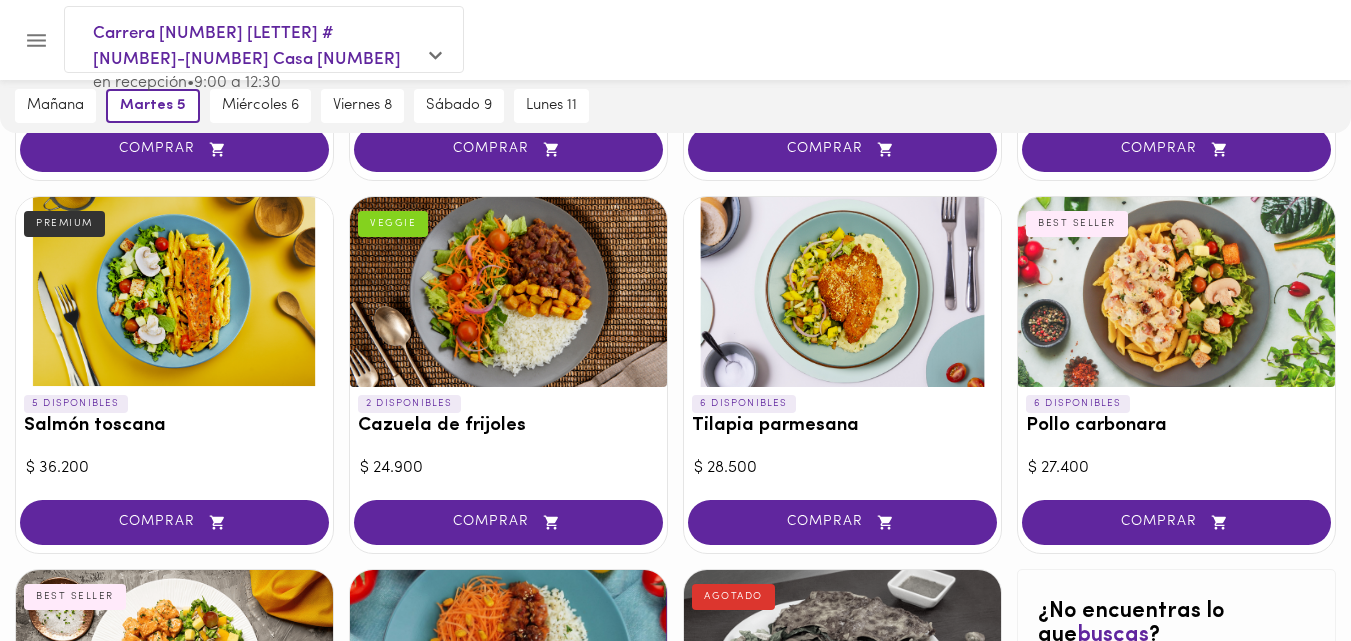 scroll, scrollTop: 1579, scrollLeft: 0, axis: vertical 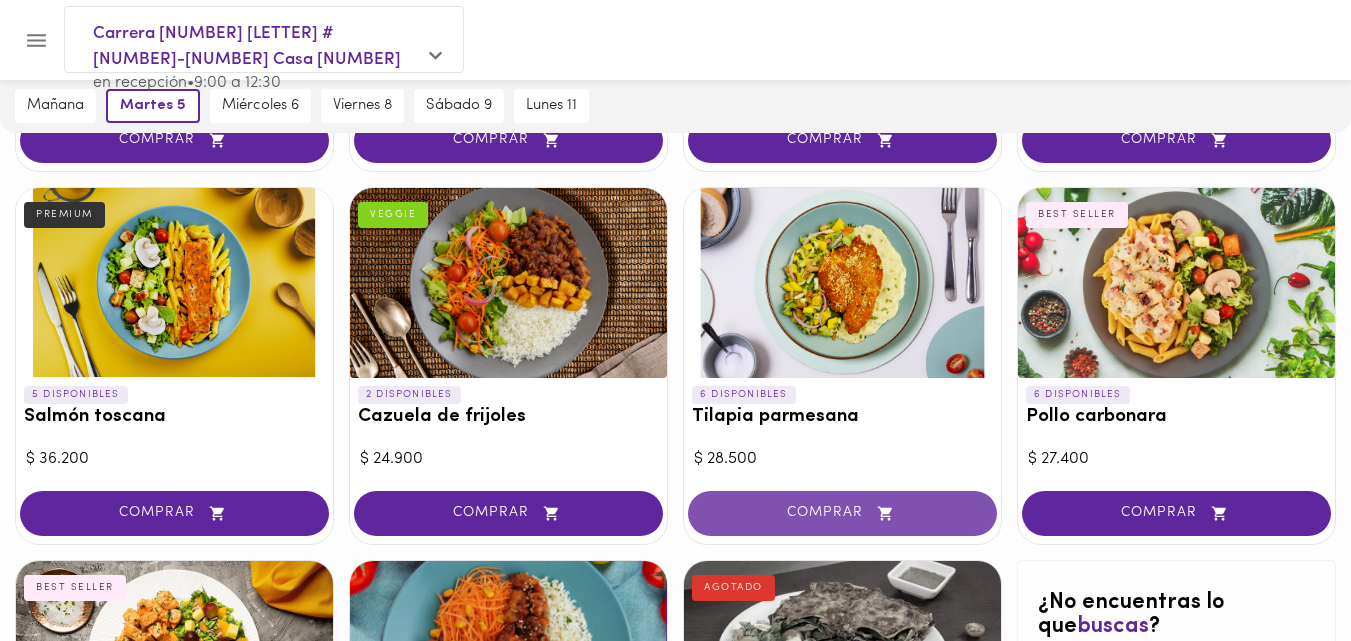 click on "COMPRAR" at bounding box center [842, 513] 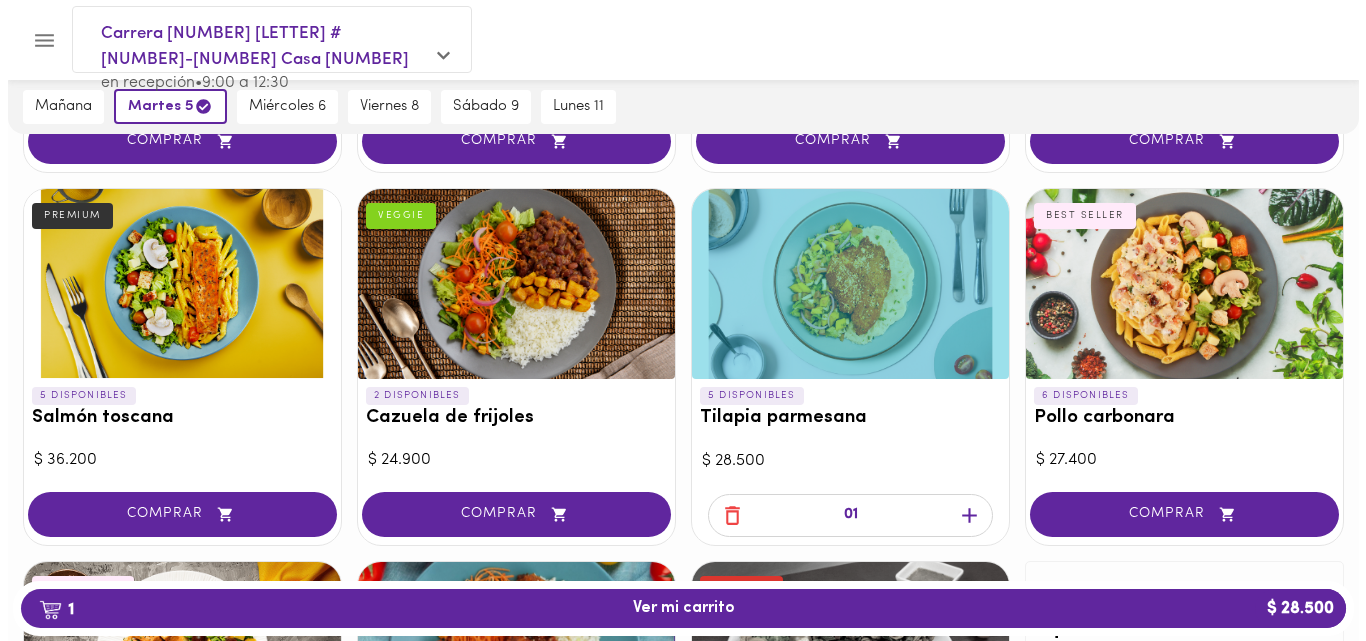 scroll, scrollTop: 1580, scrollLeft: 0, axis: vertical 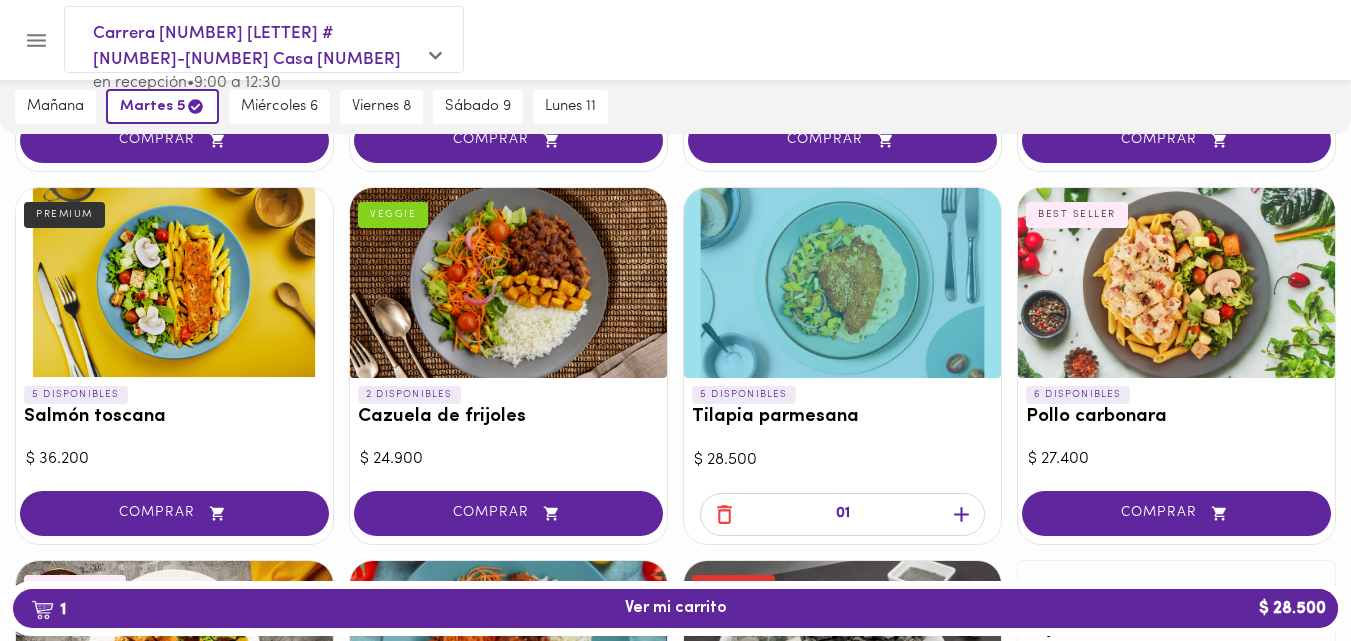 click on "1 Ver mi carrito $ 28.500" at bounding box center (675, 608) 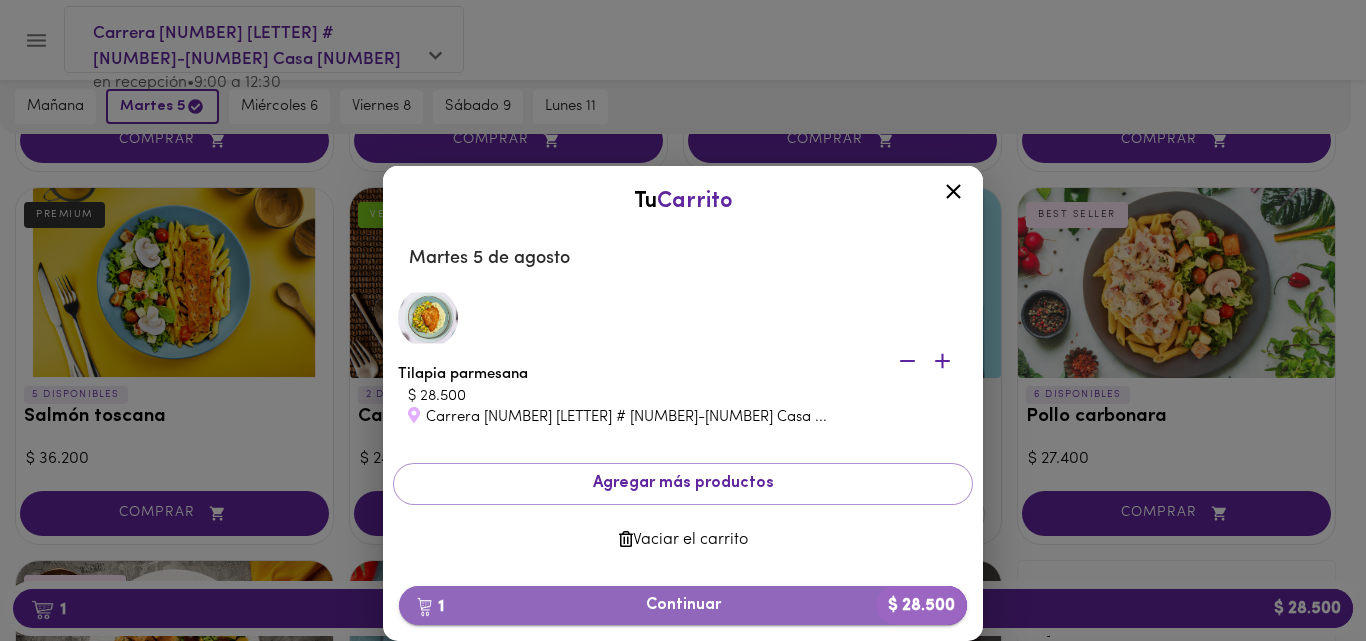 click on "1 Continuar $ 28.500" at bounding box center [683, 605] 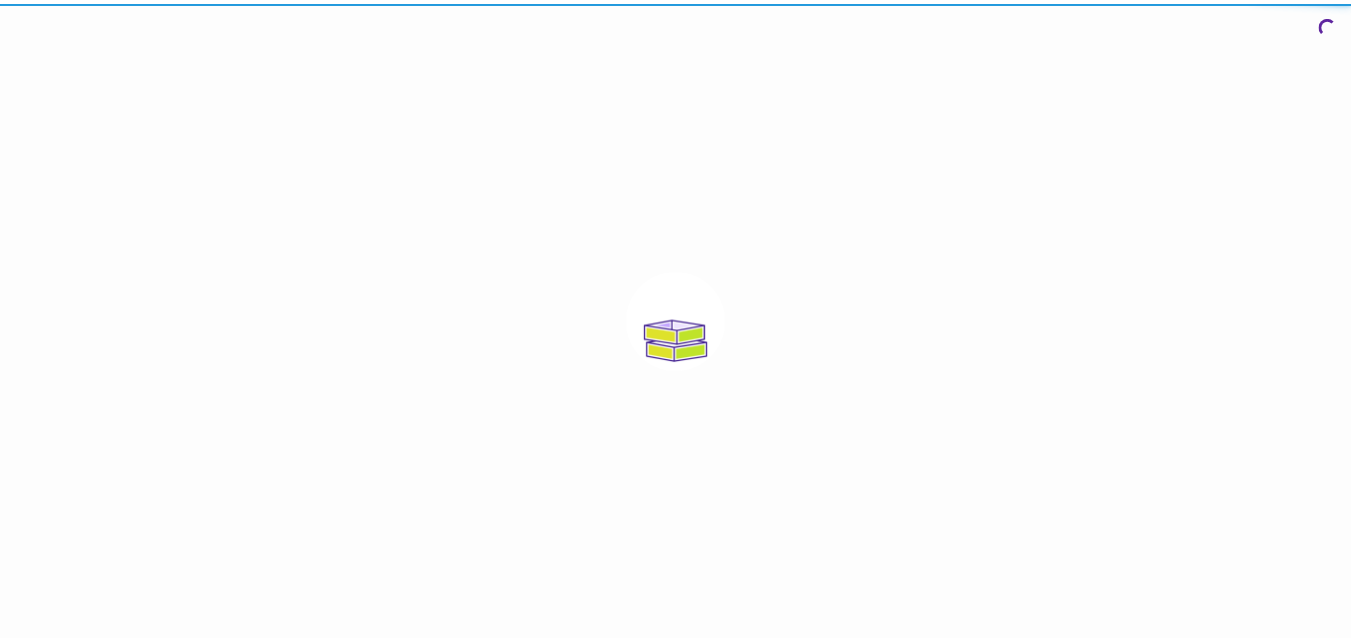 scroll, scrollTop: 0, scrollLeft: 0, axis: both 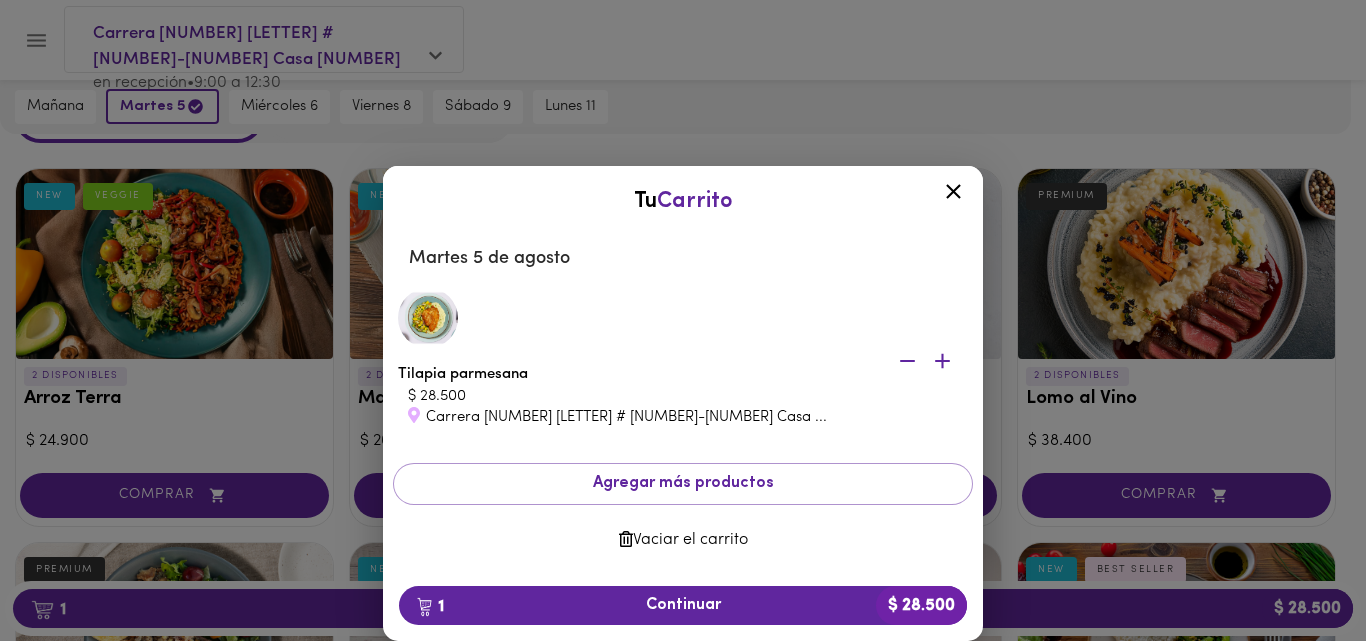 click 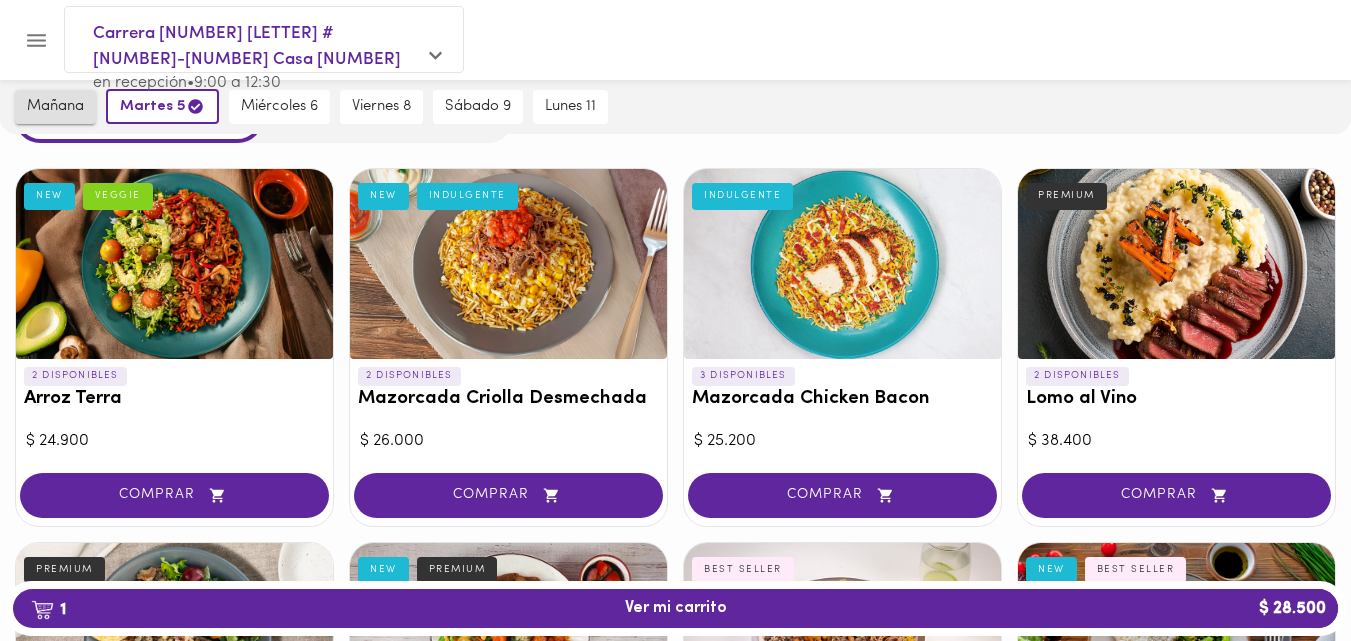 click on "mañana" at bounding box center [55, 107] 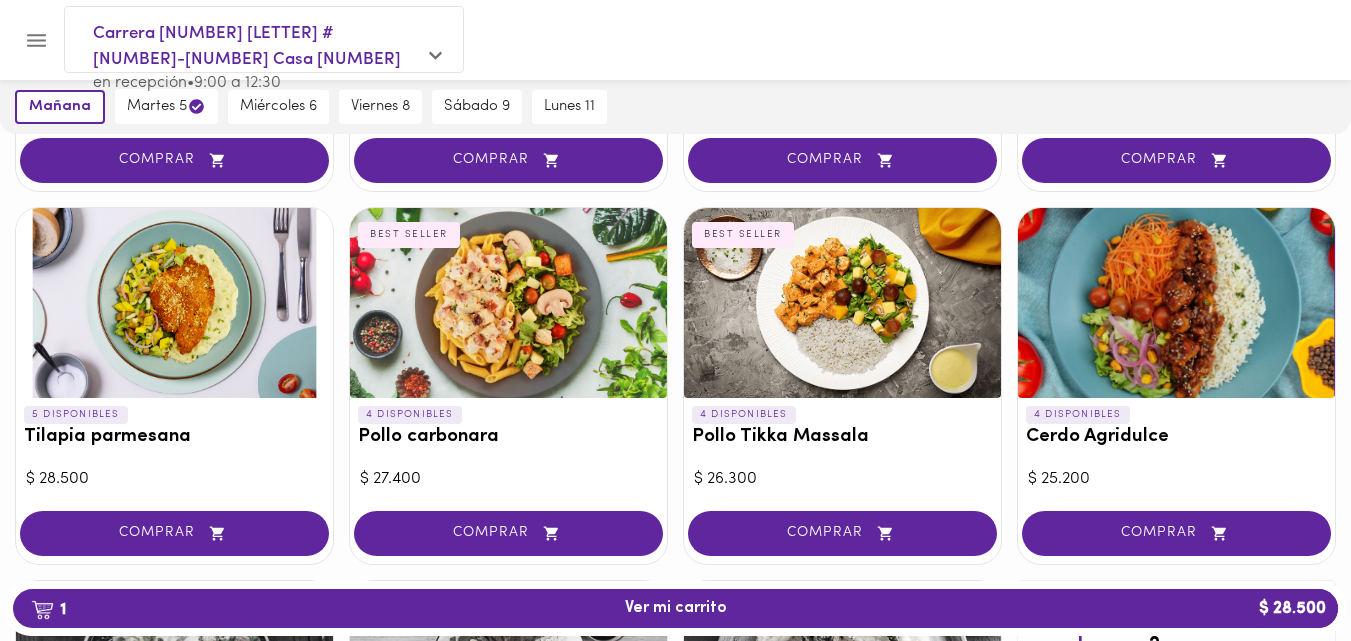 scroll, scrollTop: 1616, scrollLeft: 0, axis: vertical 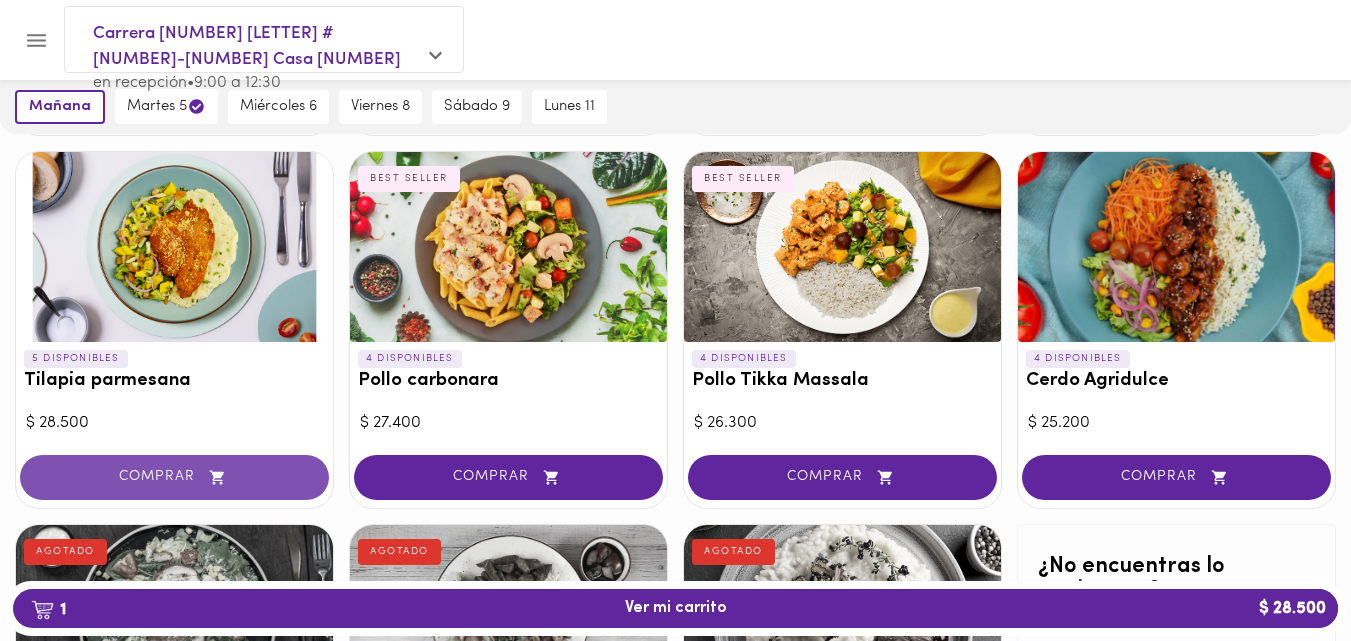 click on "COMPRAR" at bounding box center (174, 477) 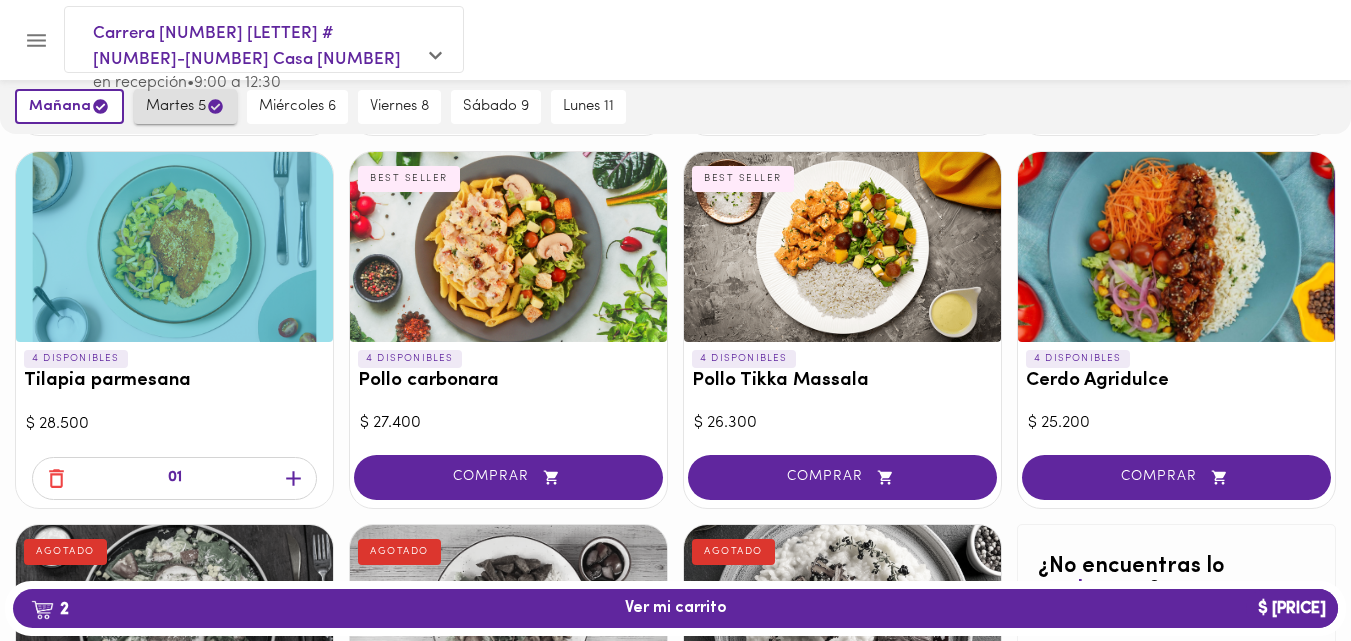 click on "martes 5" at bounding box center [185, 106] 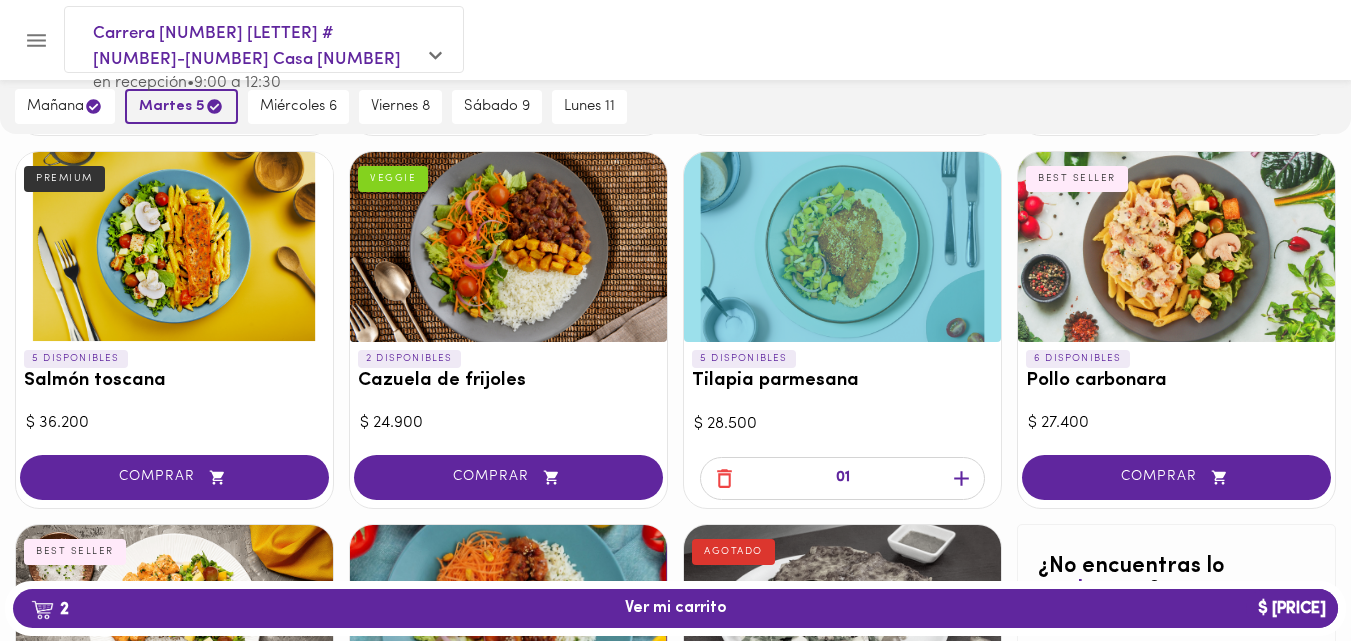scroll, scrollTop: 0, scrollLeft: 0, axis: both 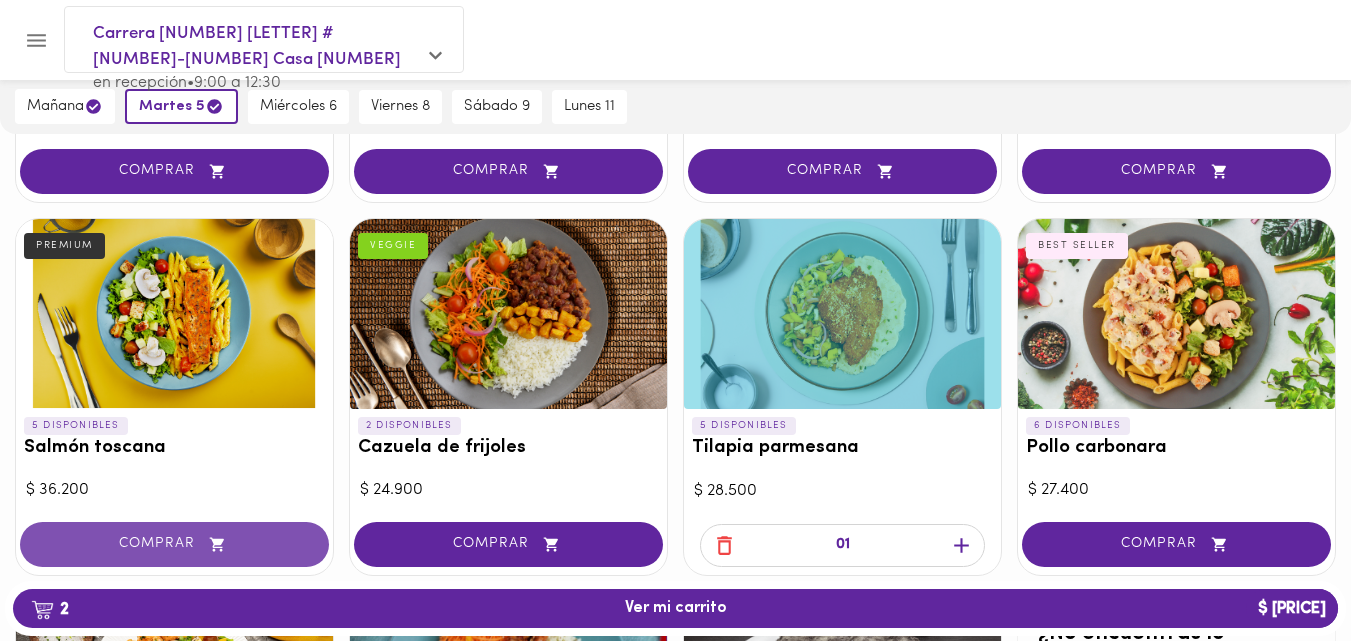 click on "COMPRAR" at bounding box center [174, 544] 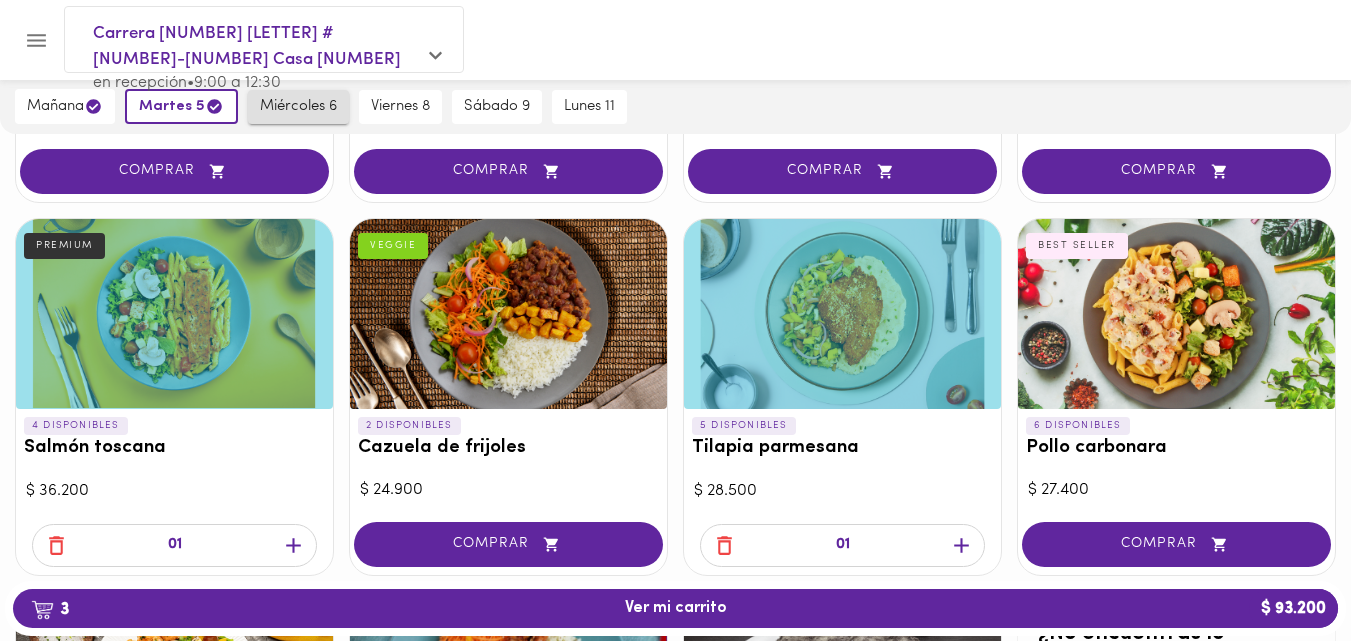 click on "miércoles 6" at bounding box center [298, 107] 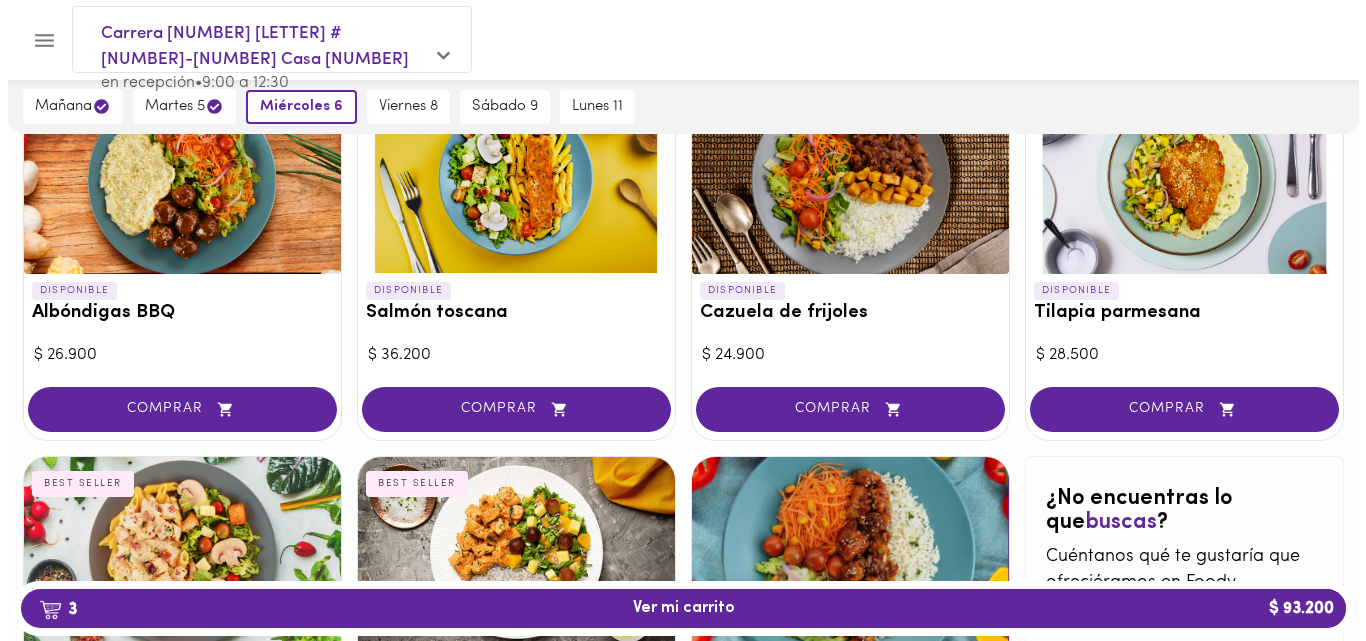 scroll, scrollTop: 1693, scrollLeft: 0, axis: vertical 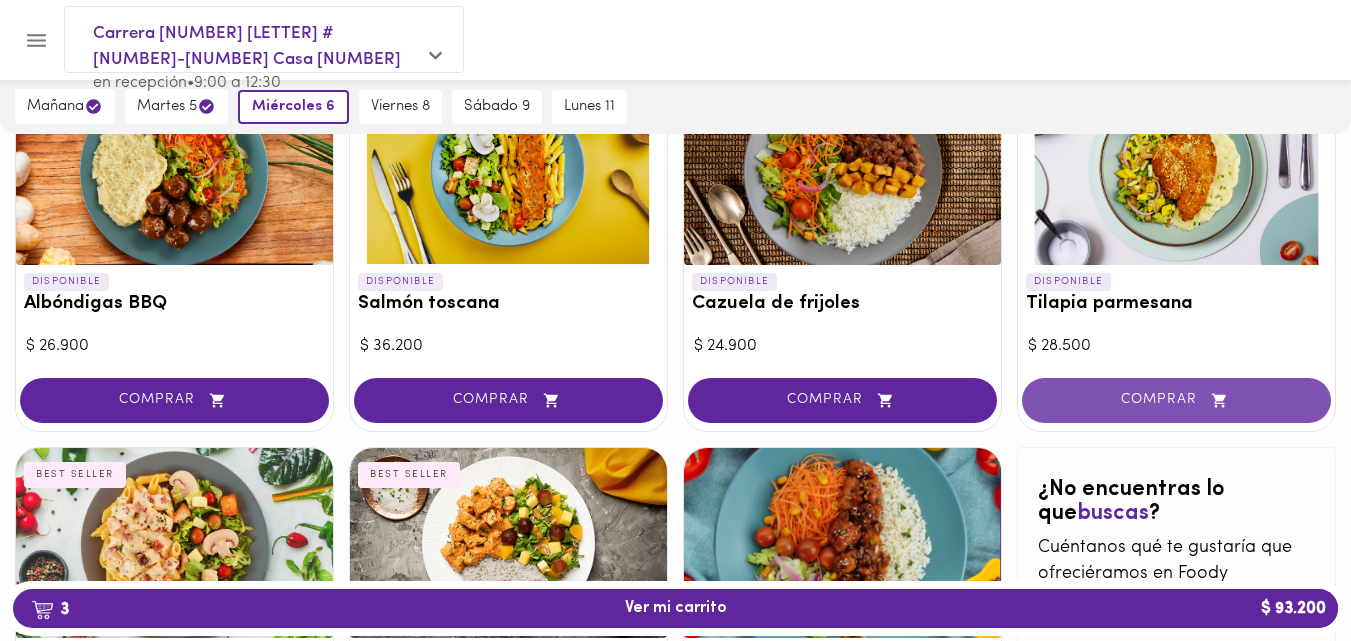 click on "COMPRAR" at bounding box center [1176, 400] 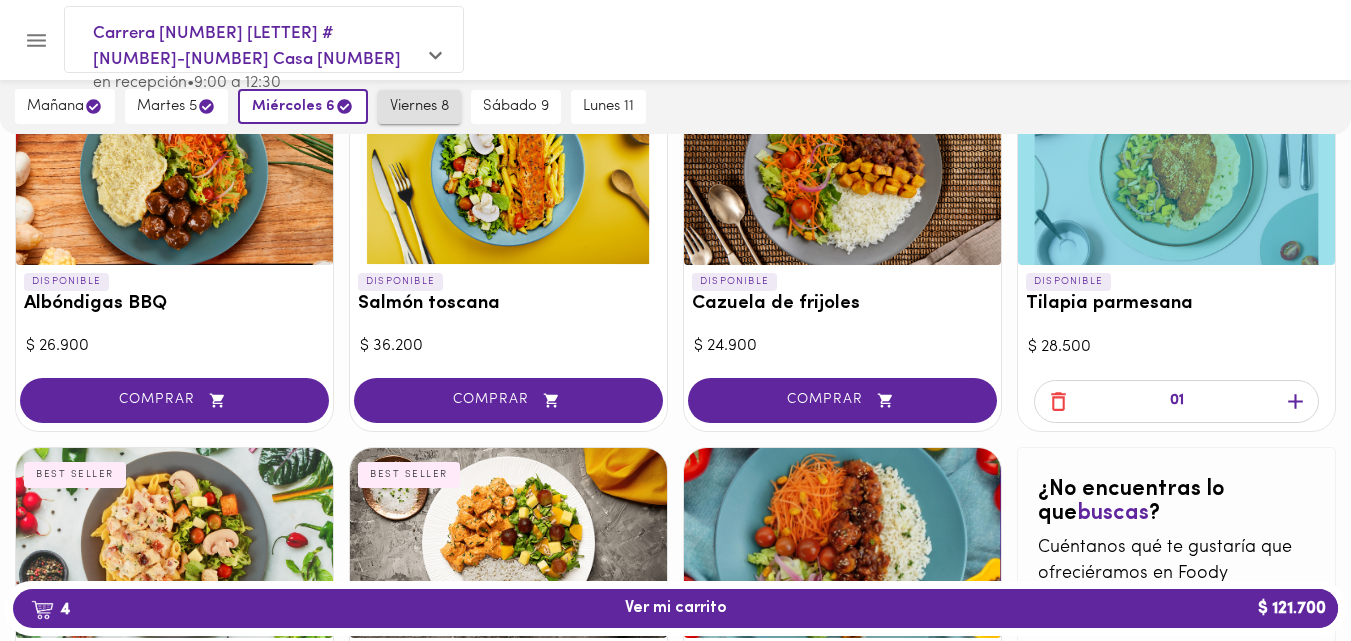 click on "viernes 8" at bounding box center (419, 107) 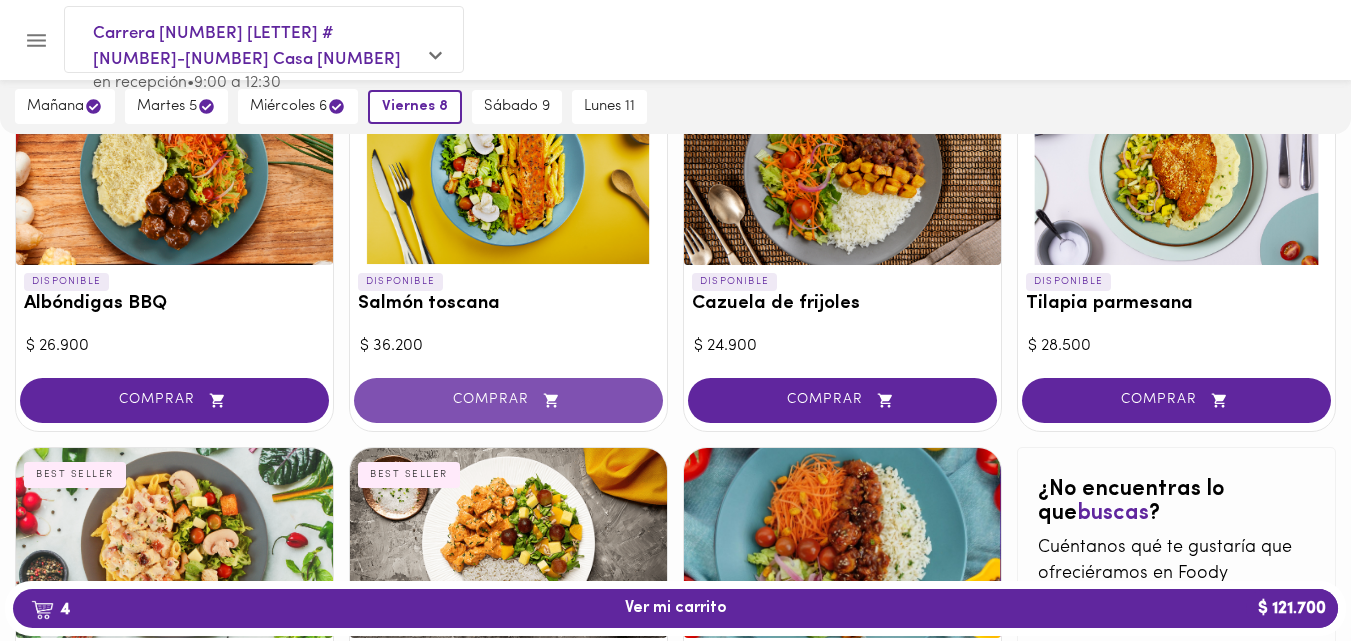 click on "COMPRAR" at bounding box center (508, 400) 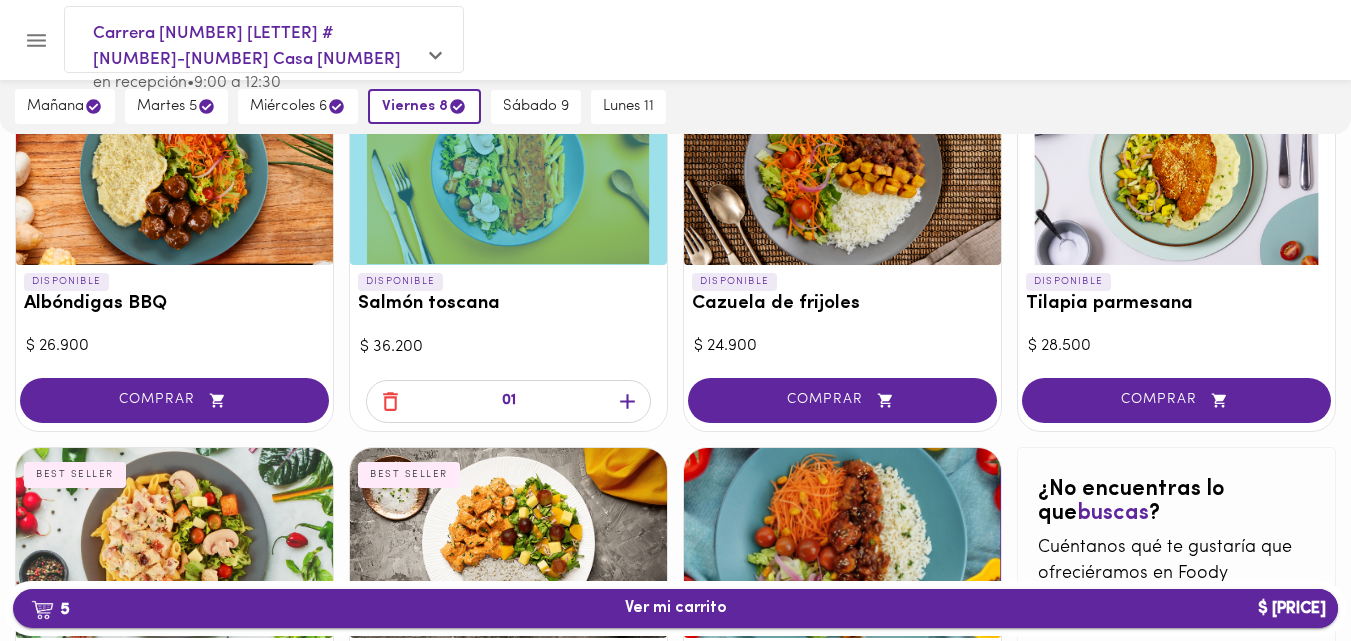 click on "5 Ver mi carrito $ [PRICE]" at bounding box center (676, 608) 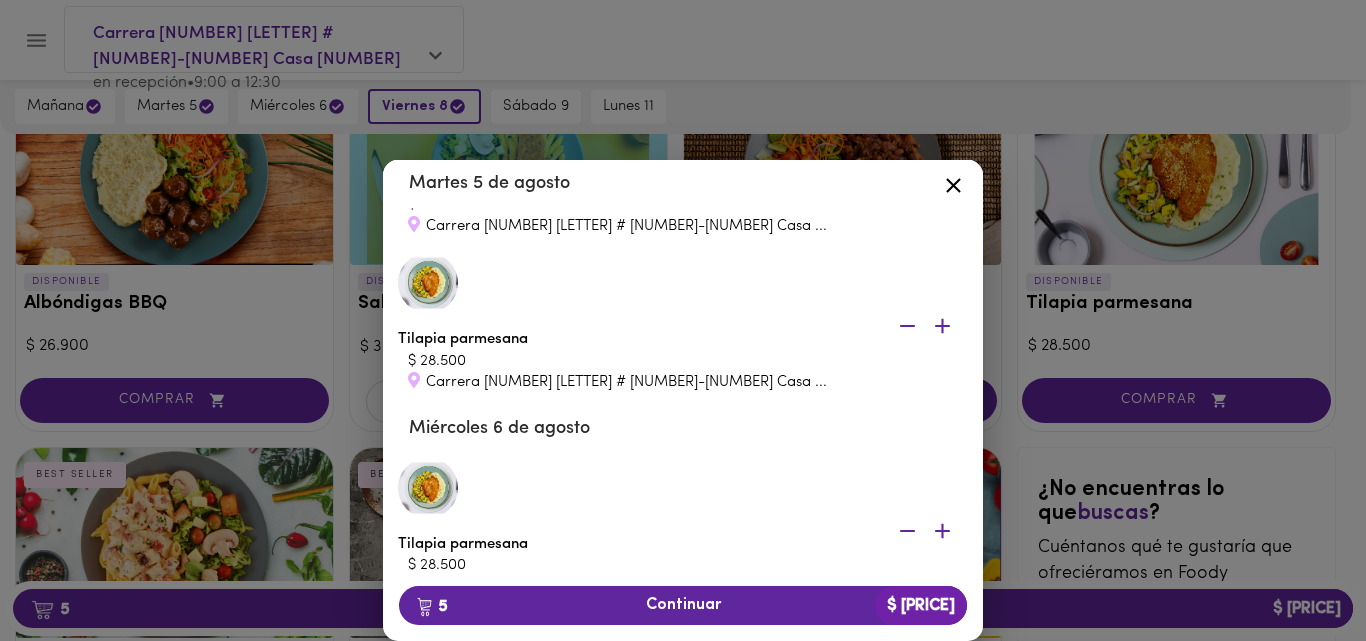 scroll, scrollTop: 413, scrollLeft: 0, axis: vertical 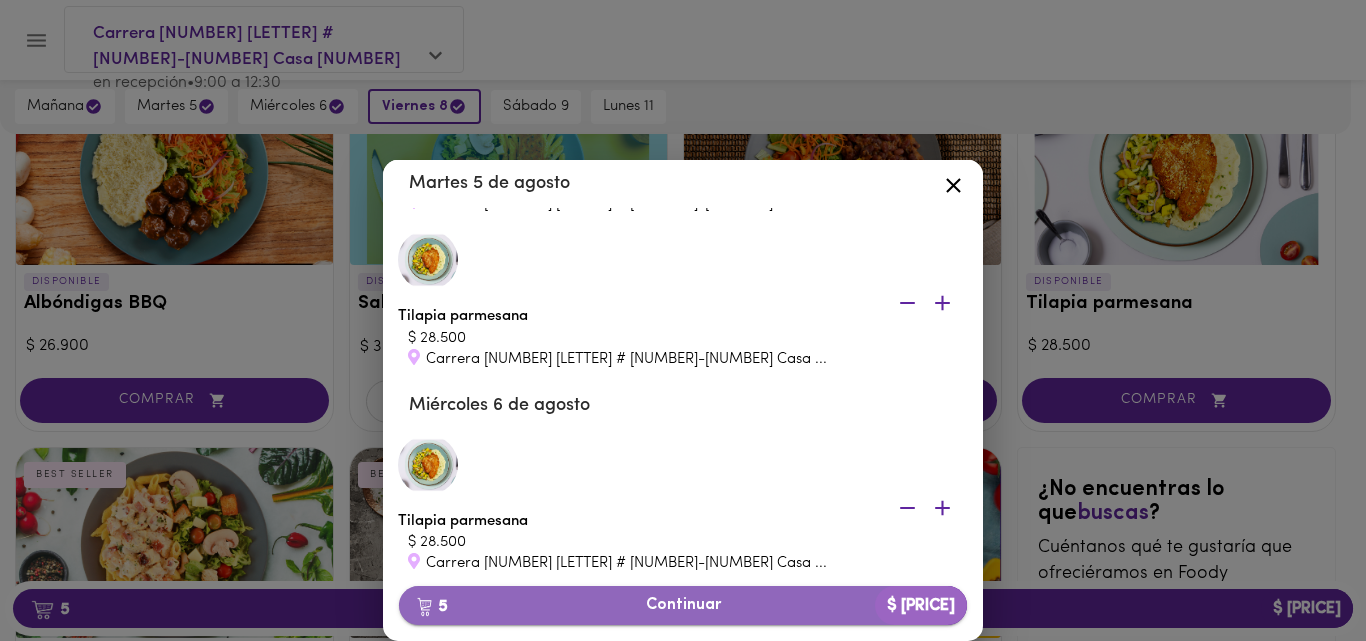 click on "5 Continuar $ [PRICE]" at bounding box center (683, 605) 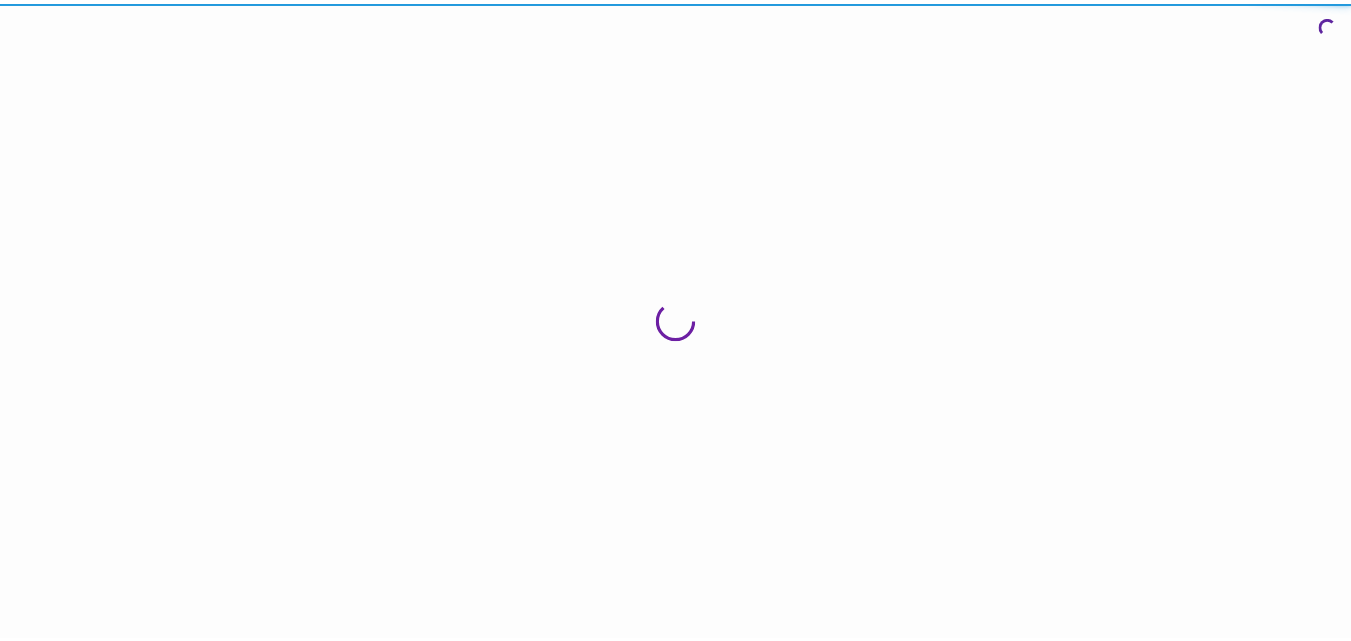 scroll, scrollTop: 0, scrollLeft: 0, axis: both 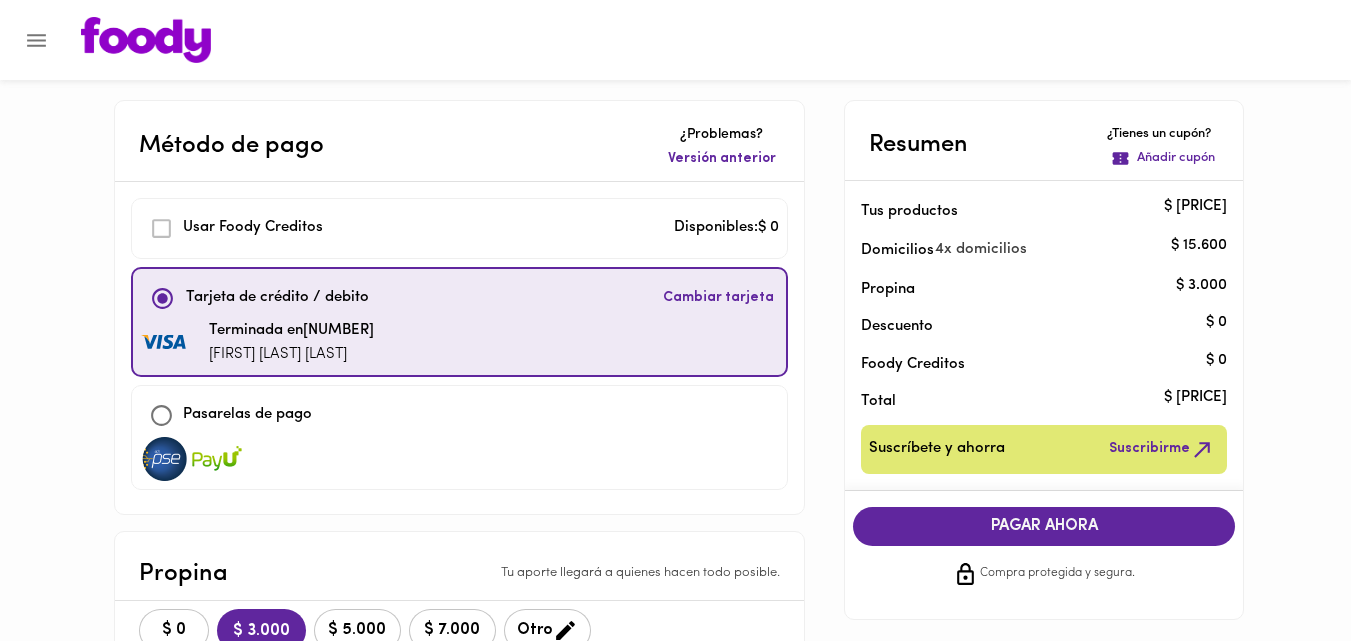click on "PAGAR AHORA" at bounding box center (1044, 526) 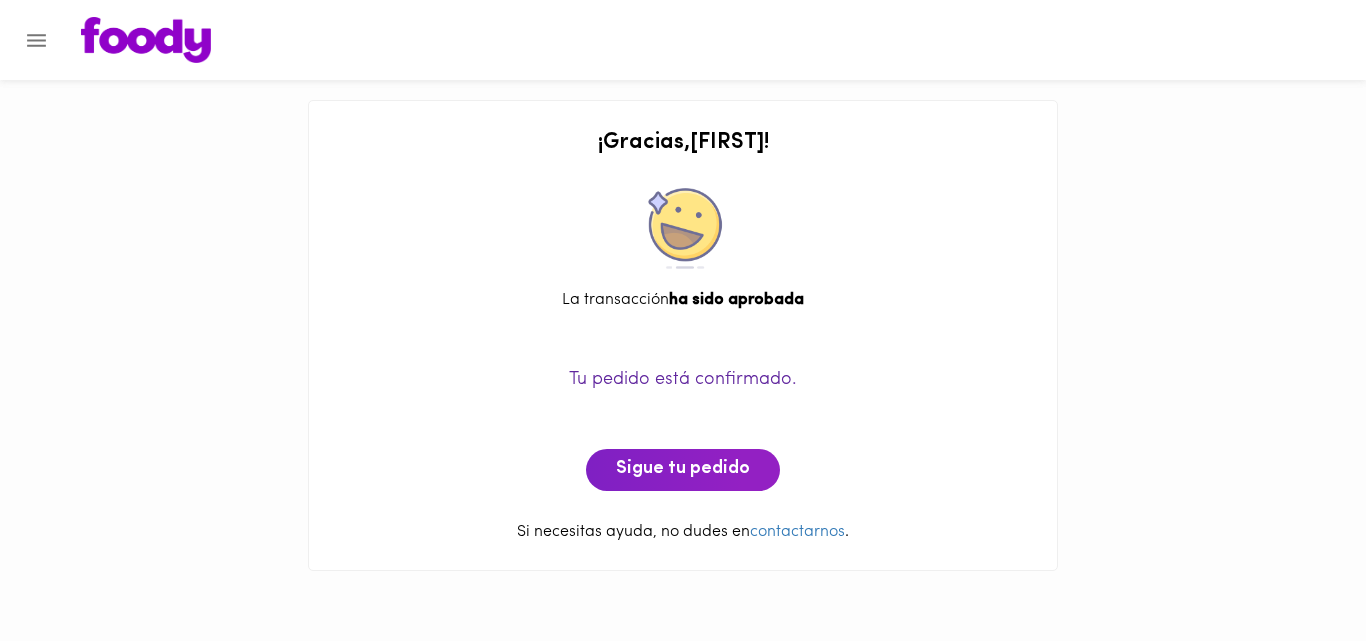 click 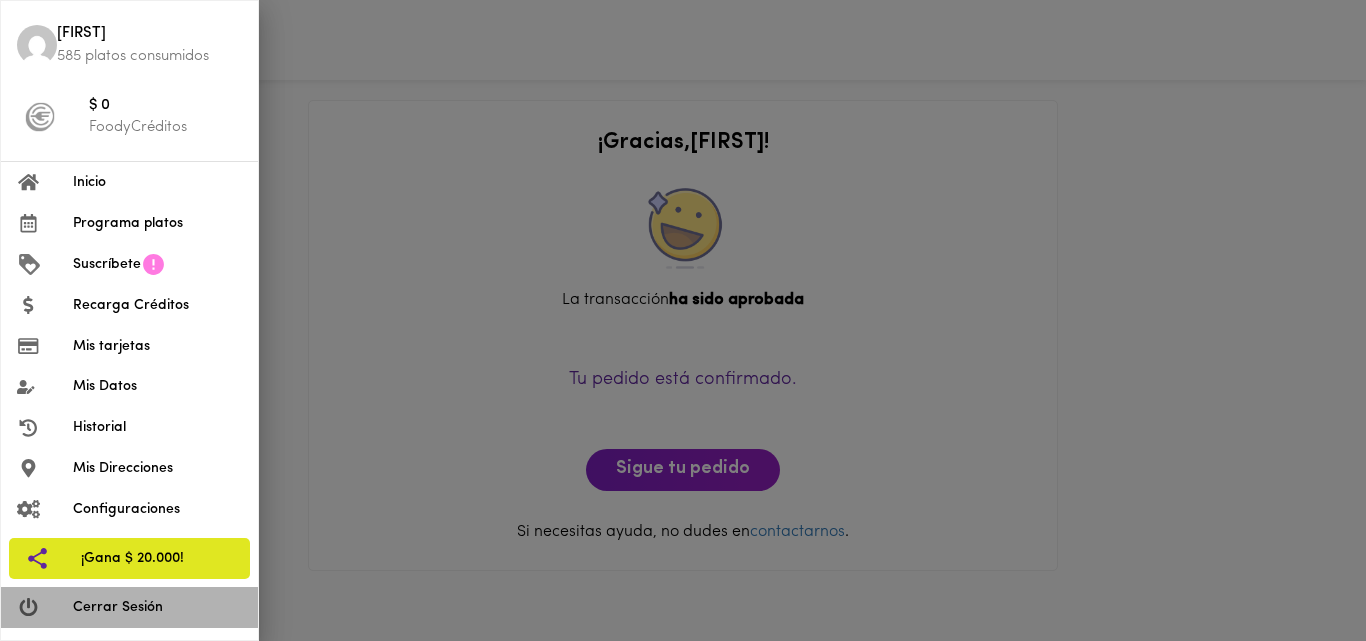 click on "Cerrar Sesión" at bounding box center [157, 607] 